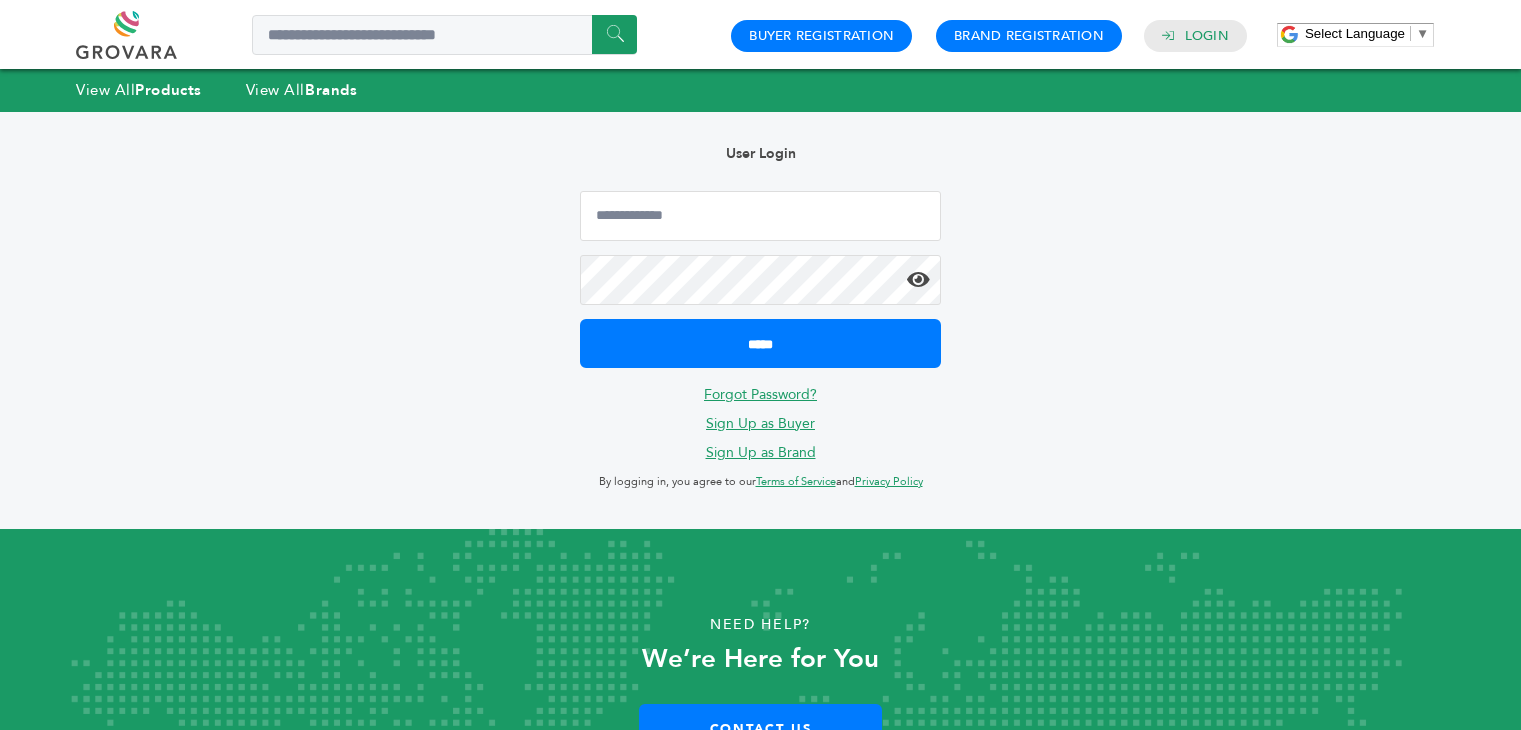 scroll, scrollTop: 0, scrollLeft: 0, axis: both 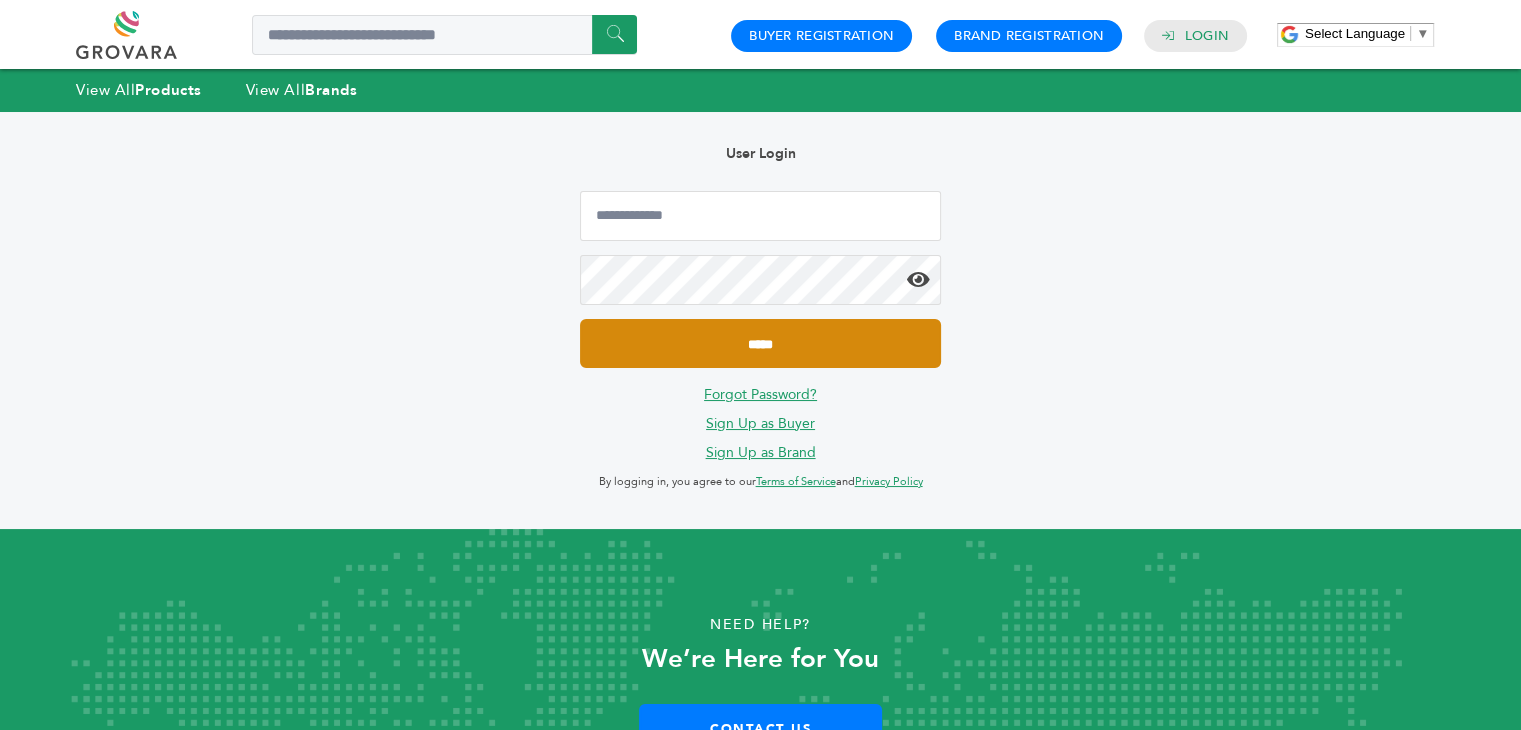 type on "**********" 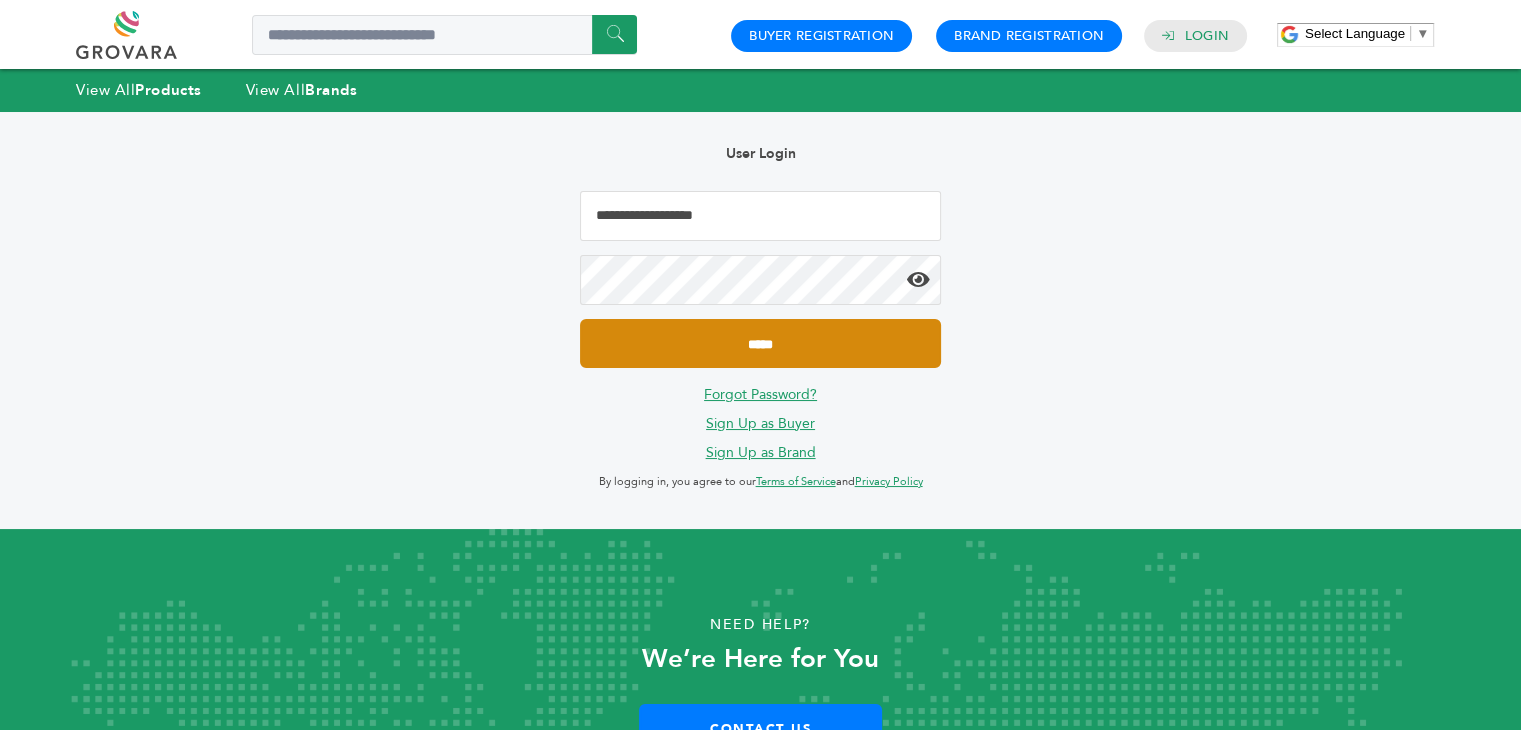 click on "*****" at bounding box center [760, 343] 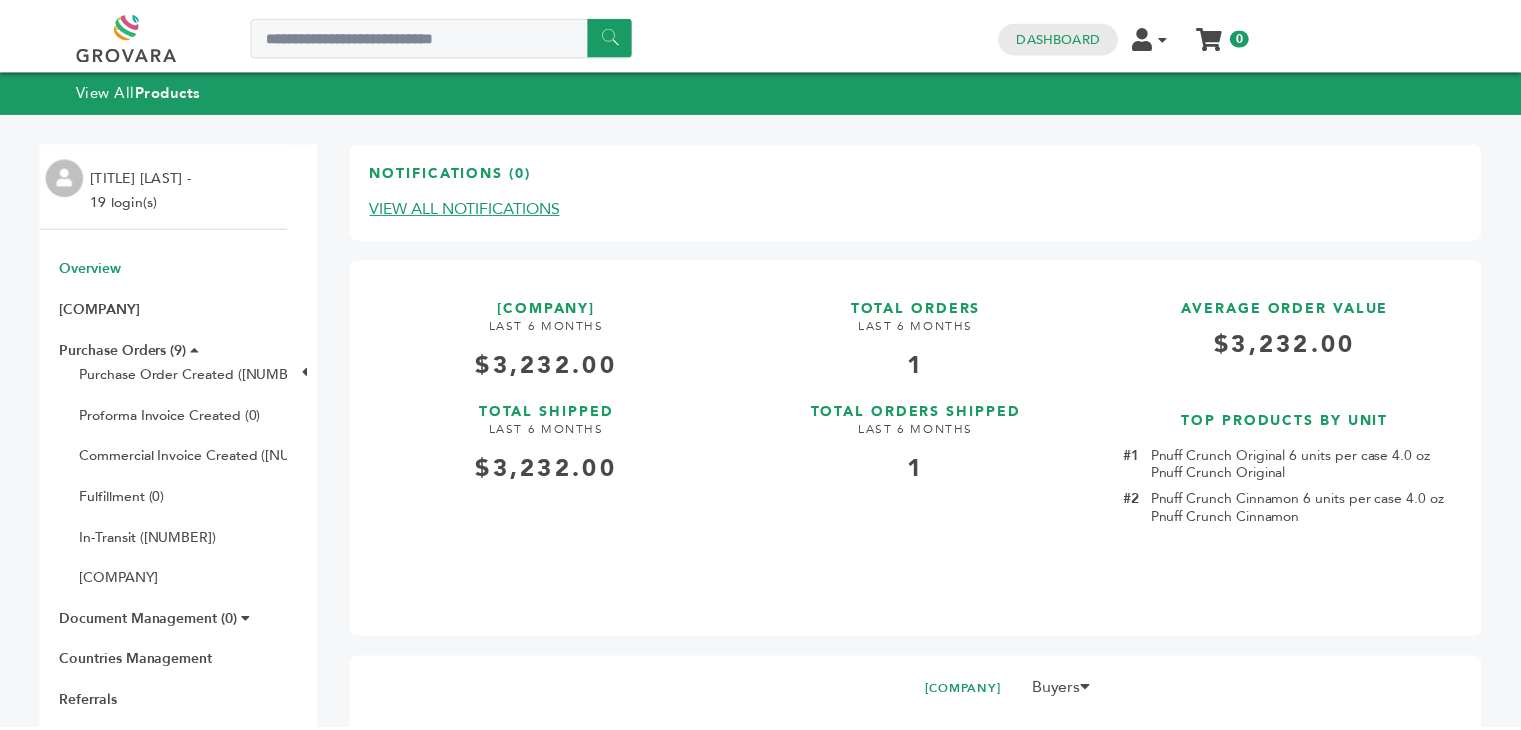 scroll, scrollTop: 0, scrollLeft: 0, axis: both 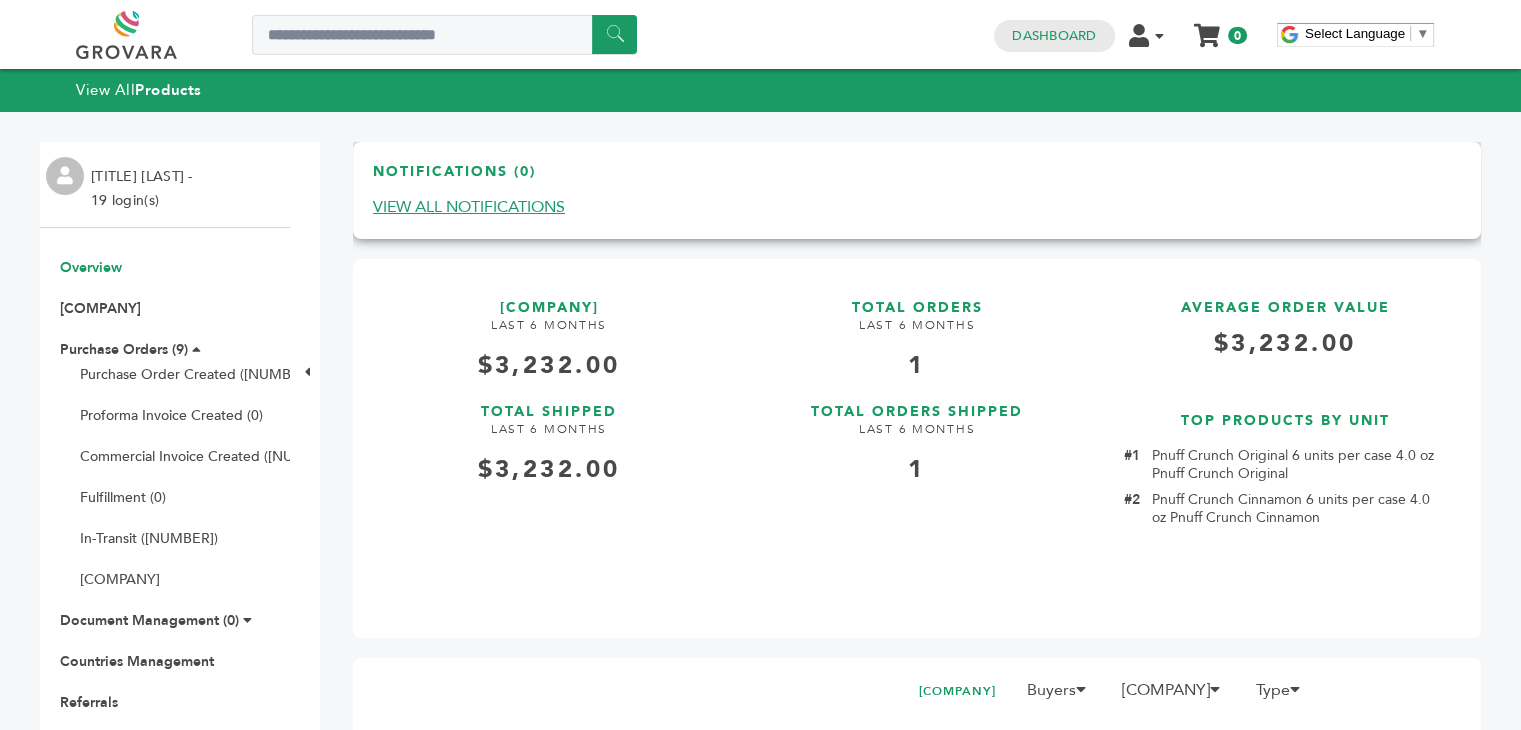 click on "VIEW ALL NOTIFICATIONS" at bounding box center [469, 207] 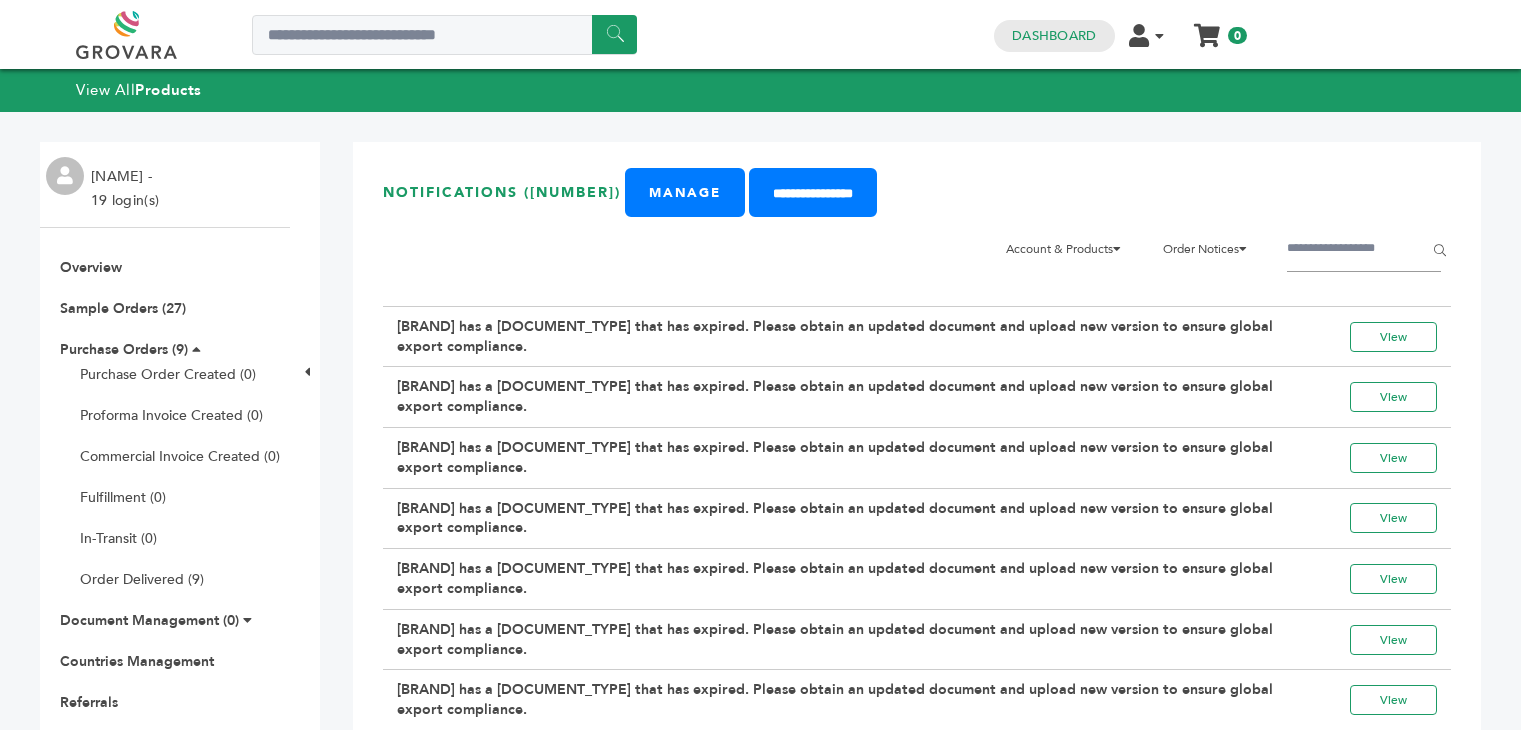 scroll, scrollTop: 0, scrollLeft: 0, axis: both 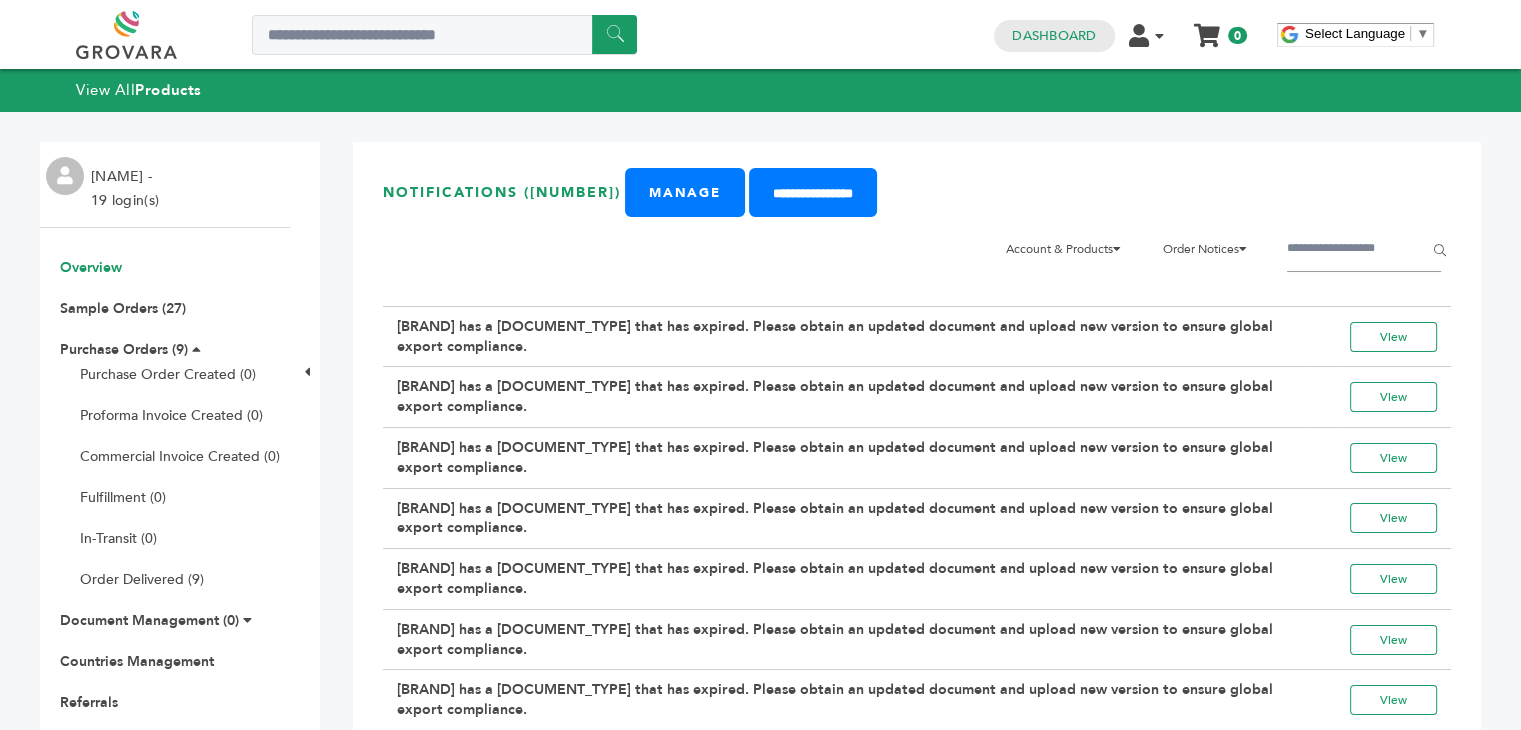 click on "Overview" at bounding box center (91, 267) 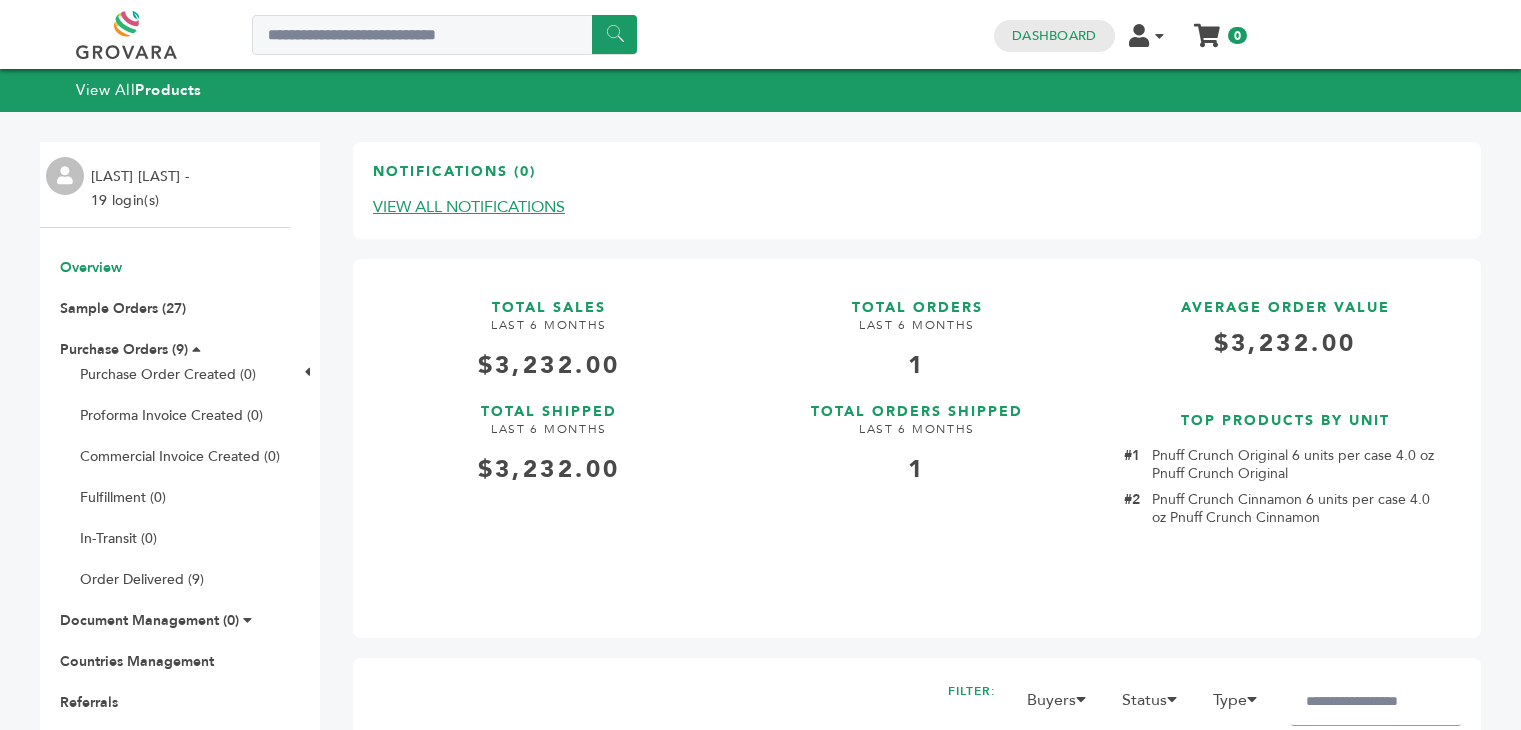 scroll, scrollTop: 0, scrollLeft: 0, axis: both 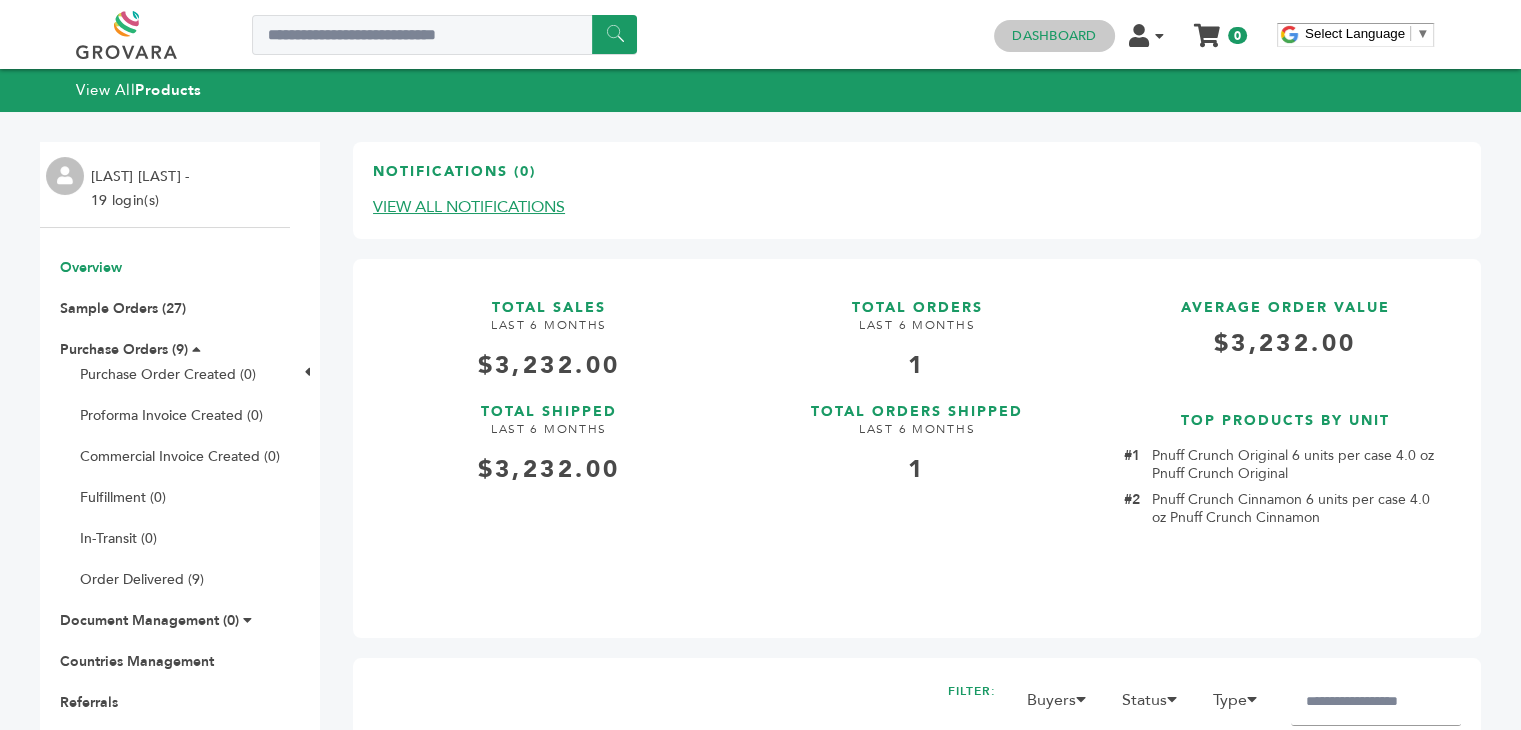 click on "Dashboard" at bounding box center [1054, 36] 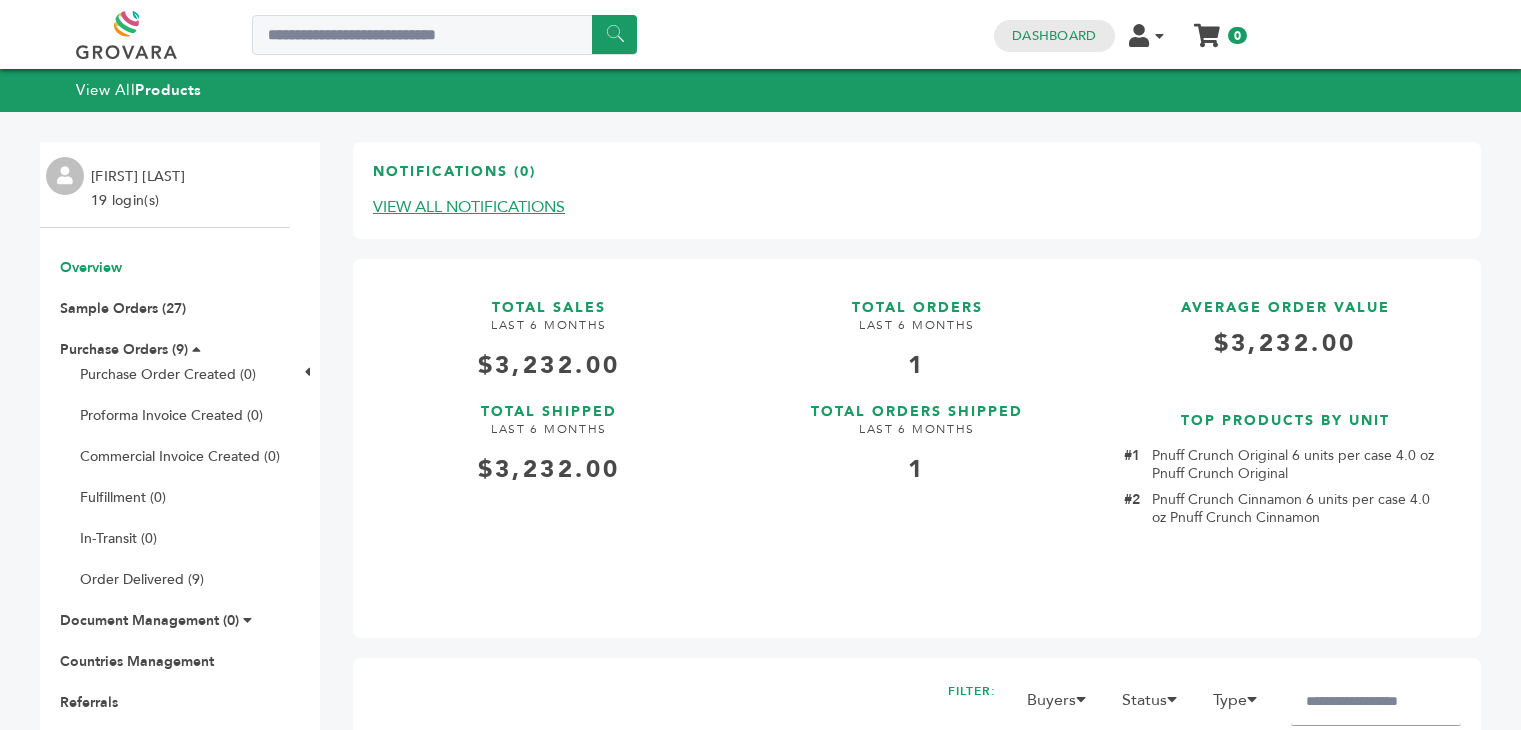 scroll, scrollTop: 0, scrollLeft: 0, axis: both 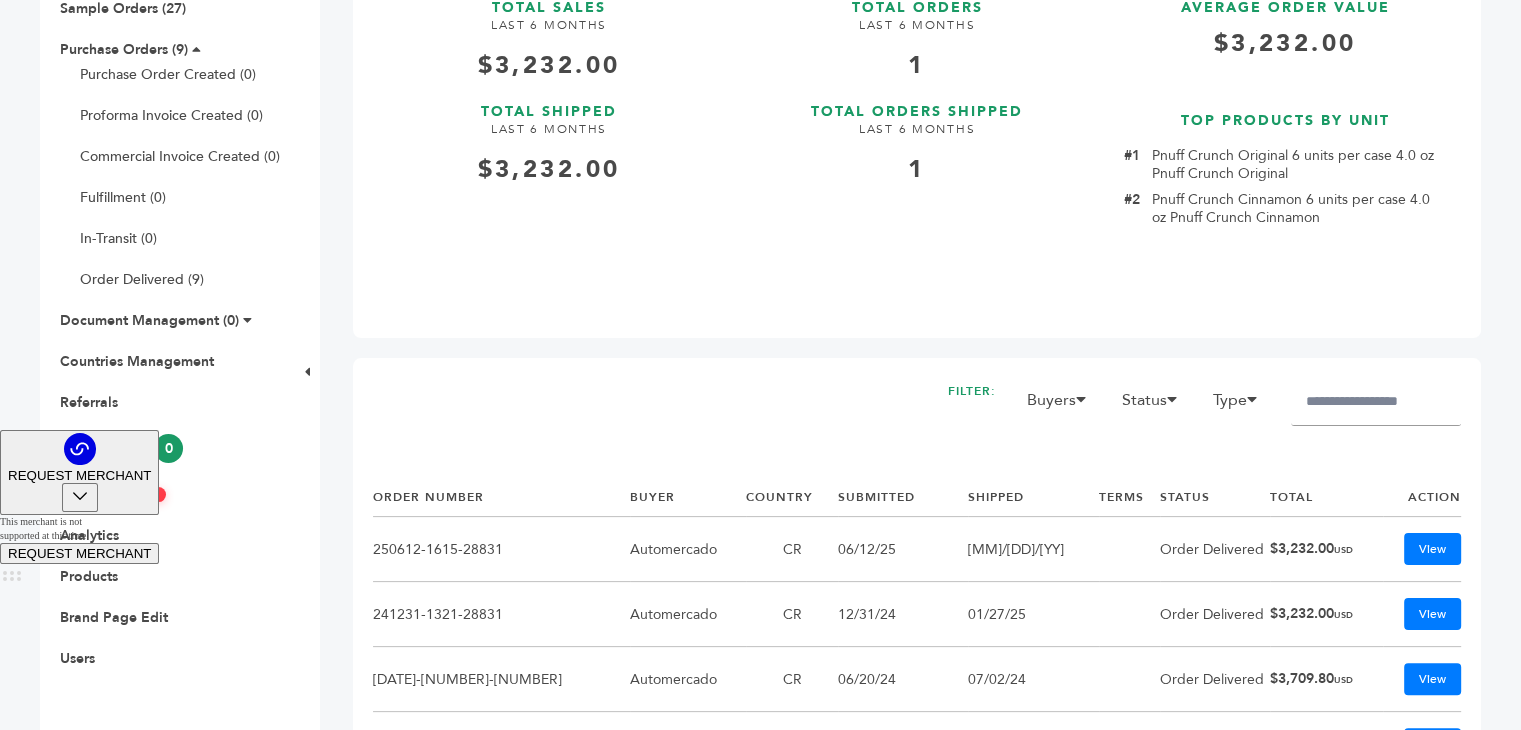 click on "Notifications
0" at bounding box center (121, 448) 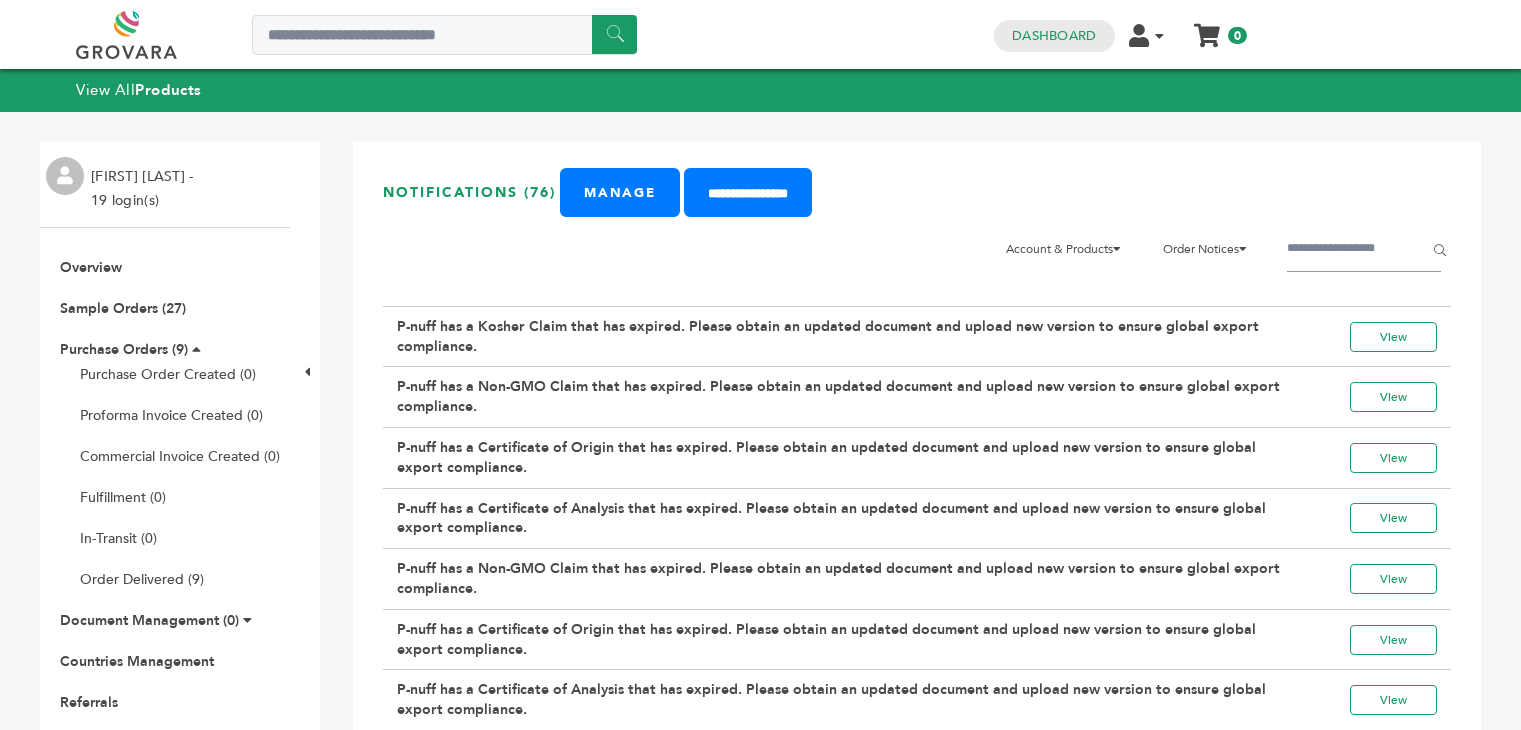 scroll, scrollTop: 0, scrollLeft: 0, axis: both 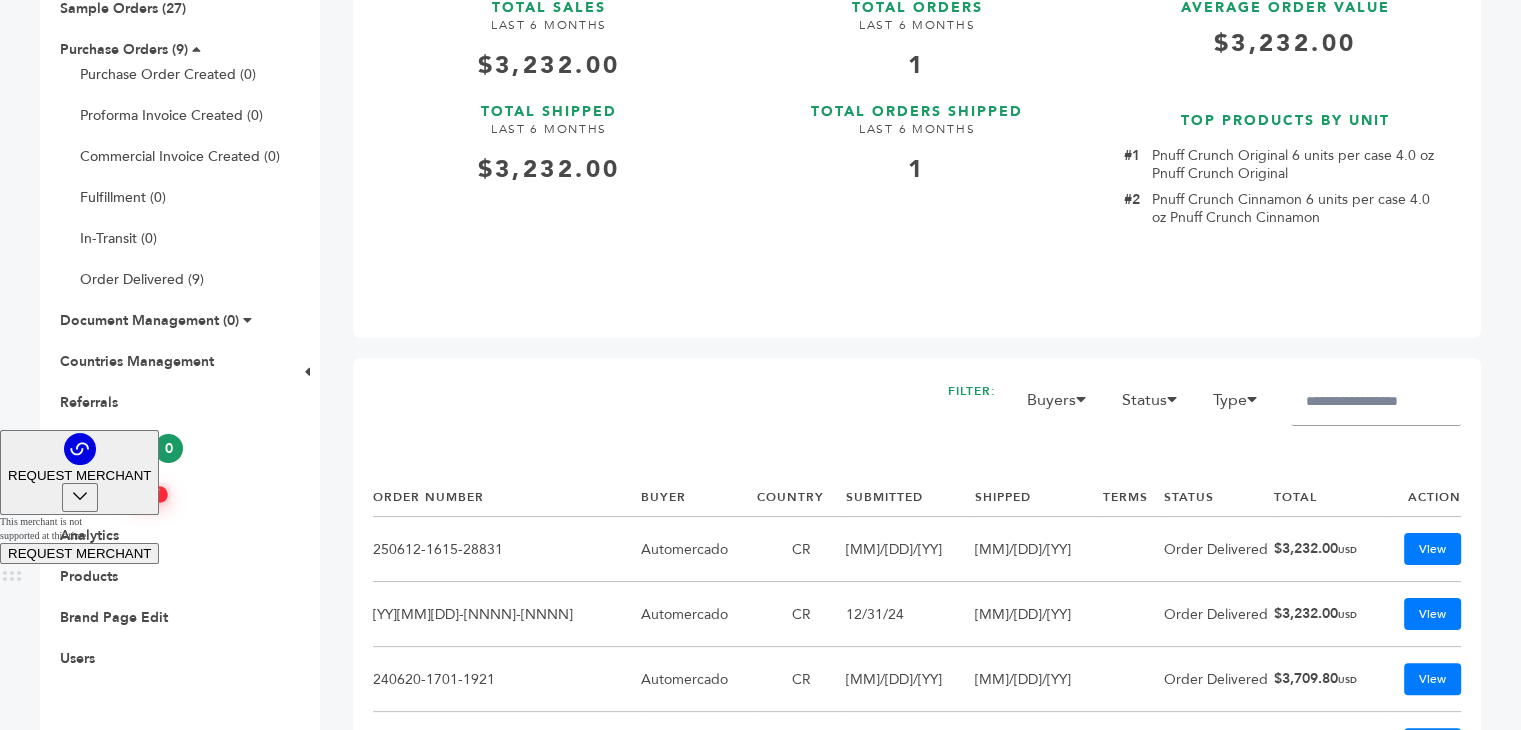 click on "Messages
NEW" at bounding box center (113, 494) 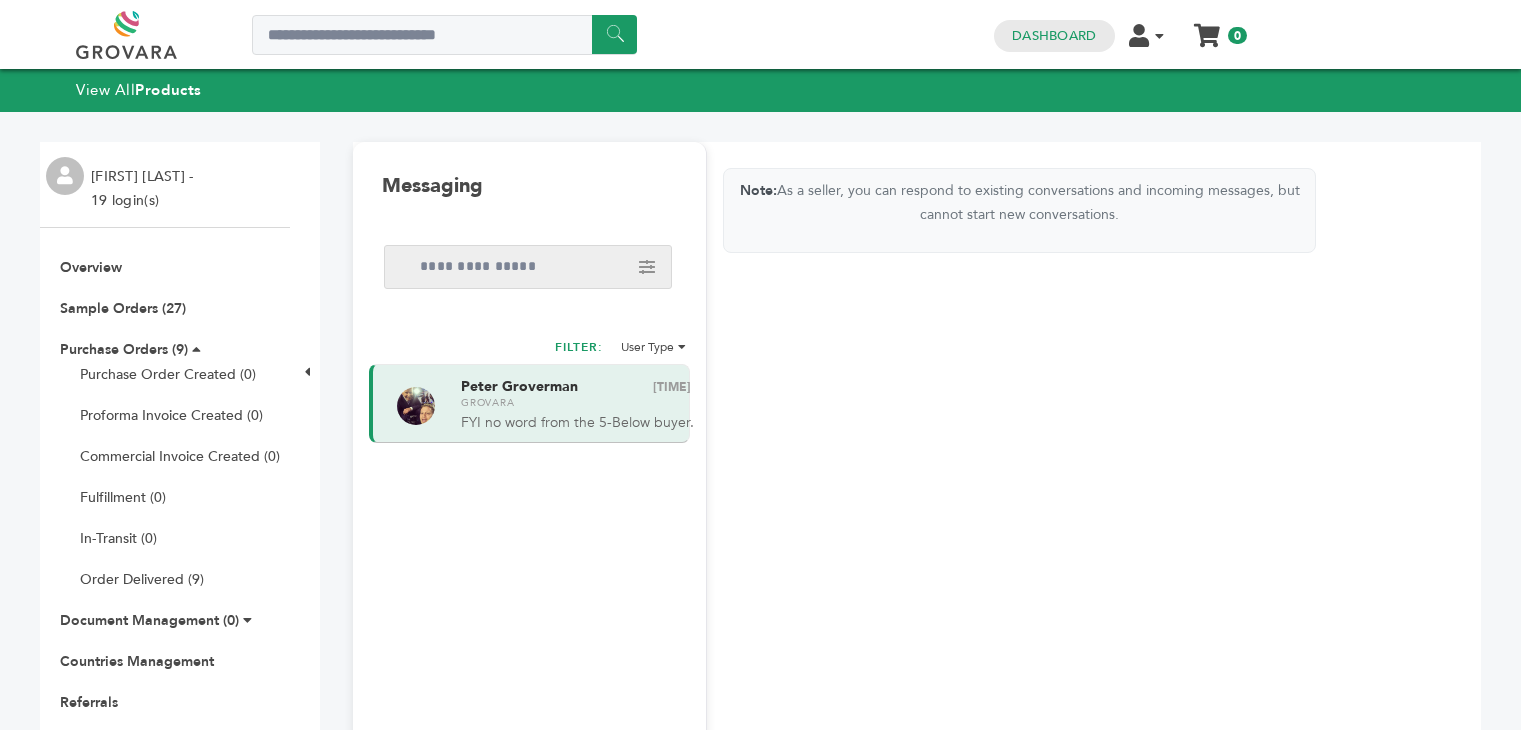 scroll, scrollTop: 0, scrollLeft: 0, axis: both 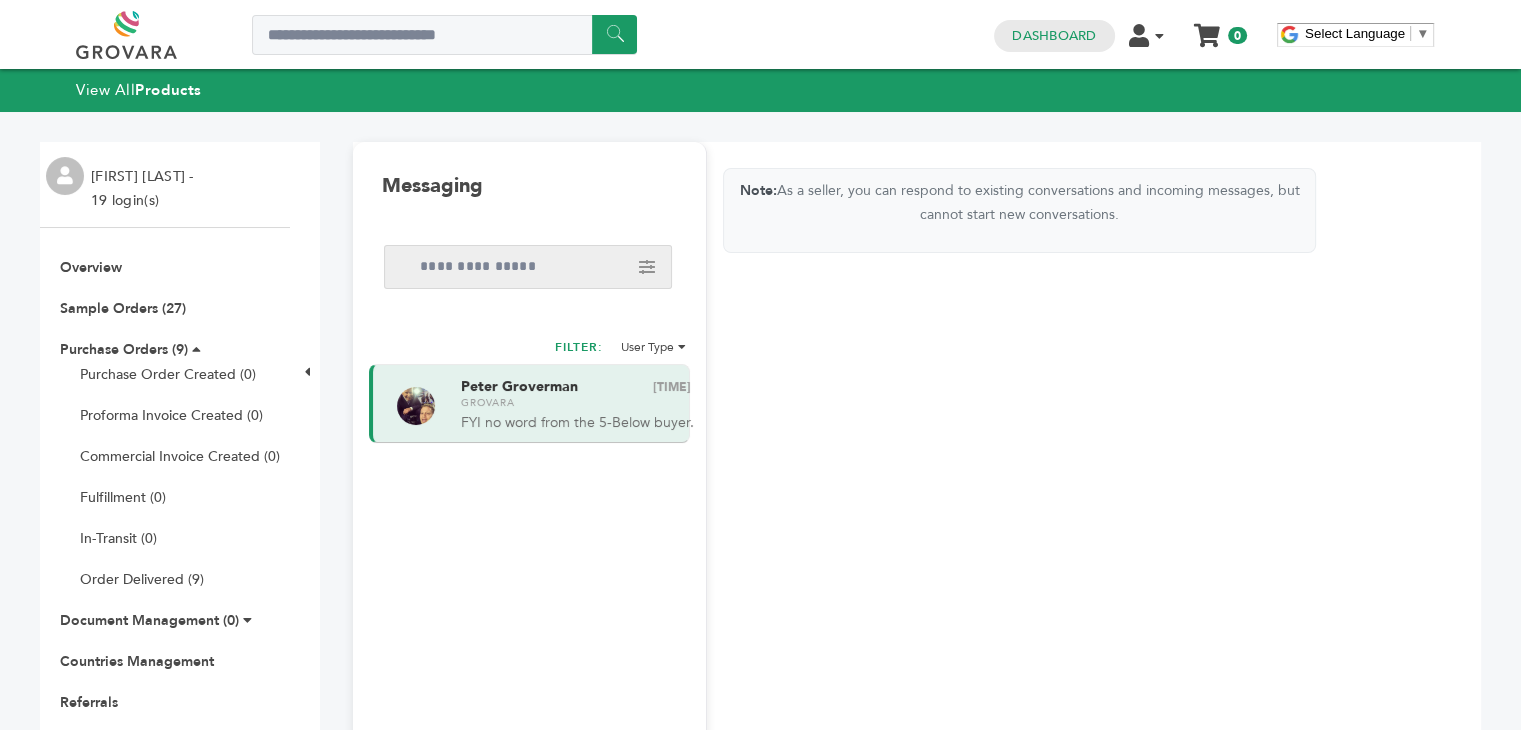 click on "Note:  As a seller, you can respond to existing conversations and incoming messages, but cannot start new conversations.
Delete
Leave conversation ****" at bounding box center (1019, 566) 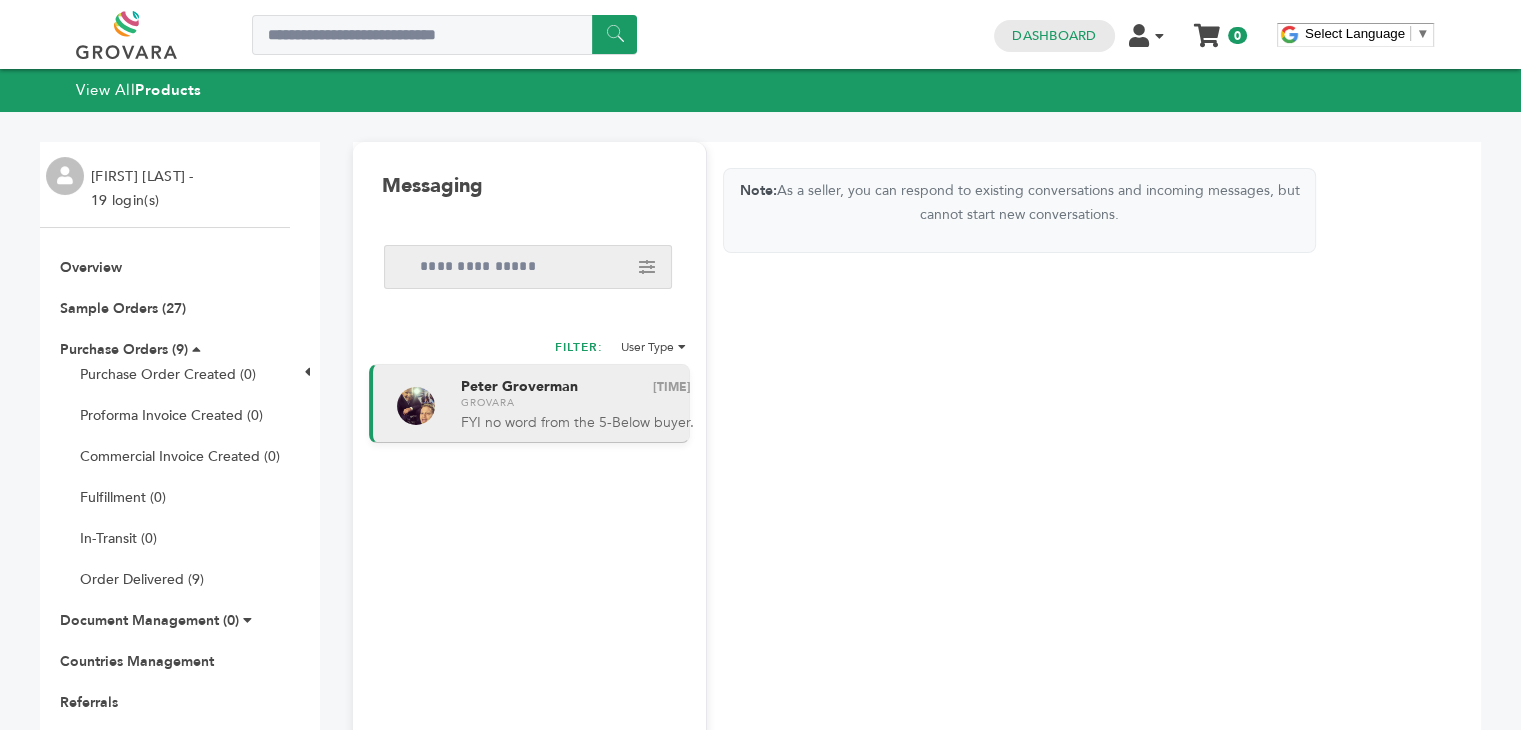 click on "Grovara" at bounding box center (576, 403) 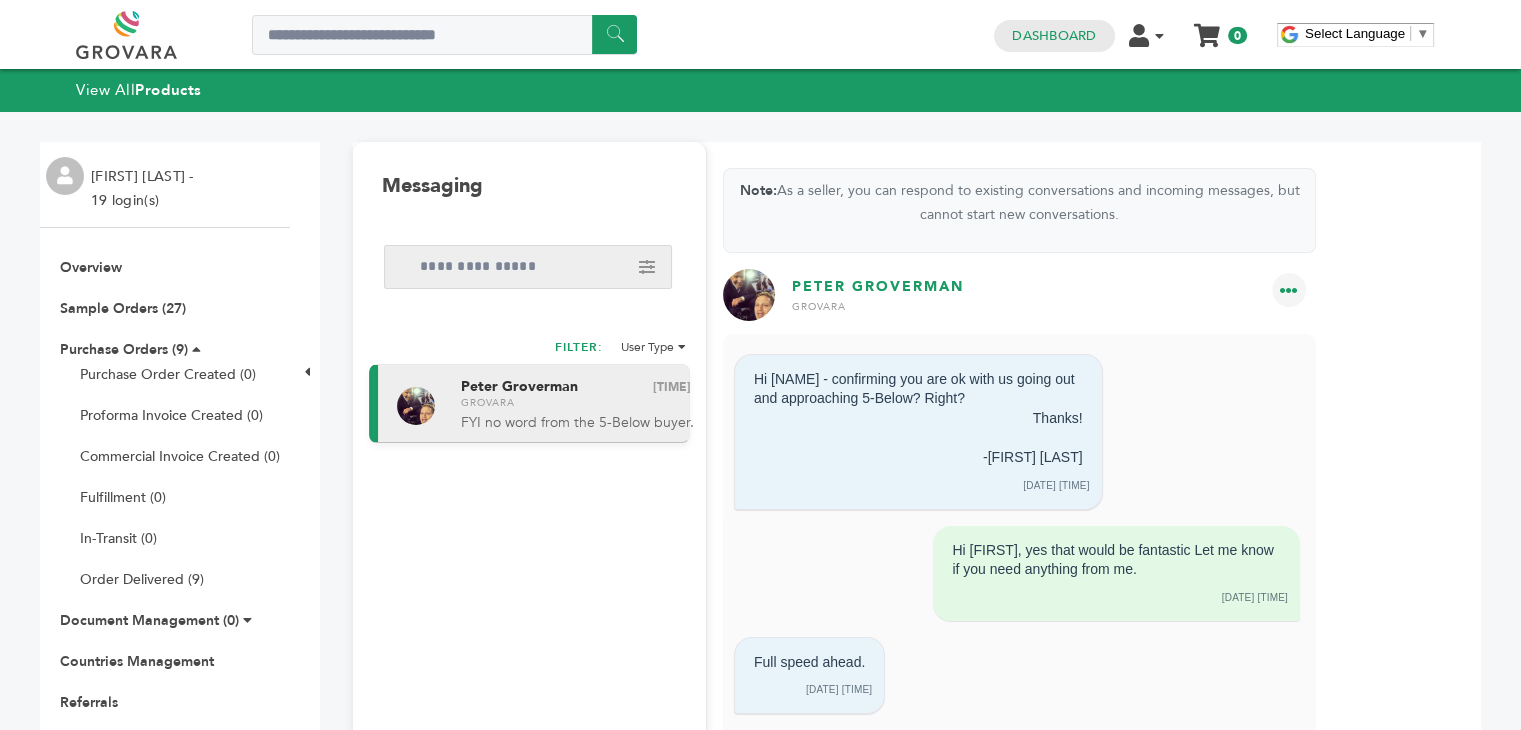 scroll, scrollTop: 7, scrollLeft: 0, axis: vertical 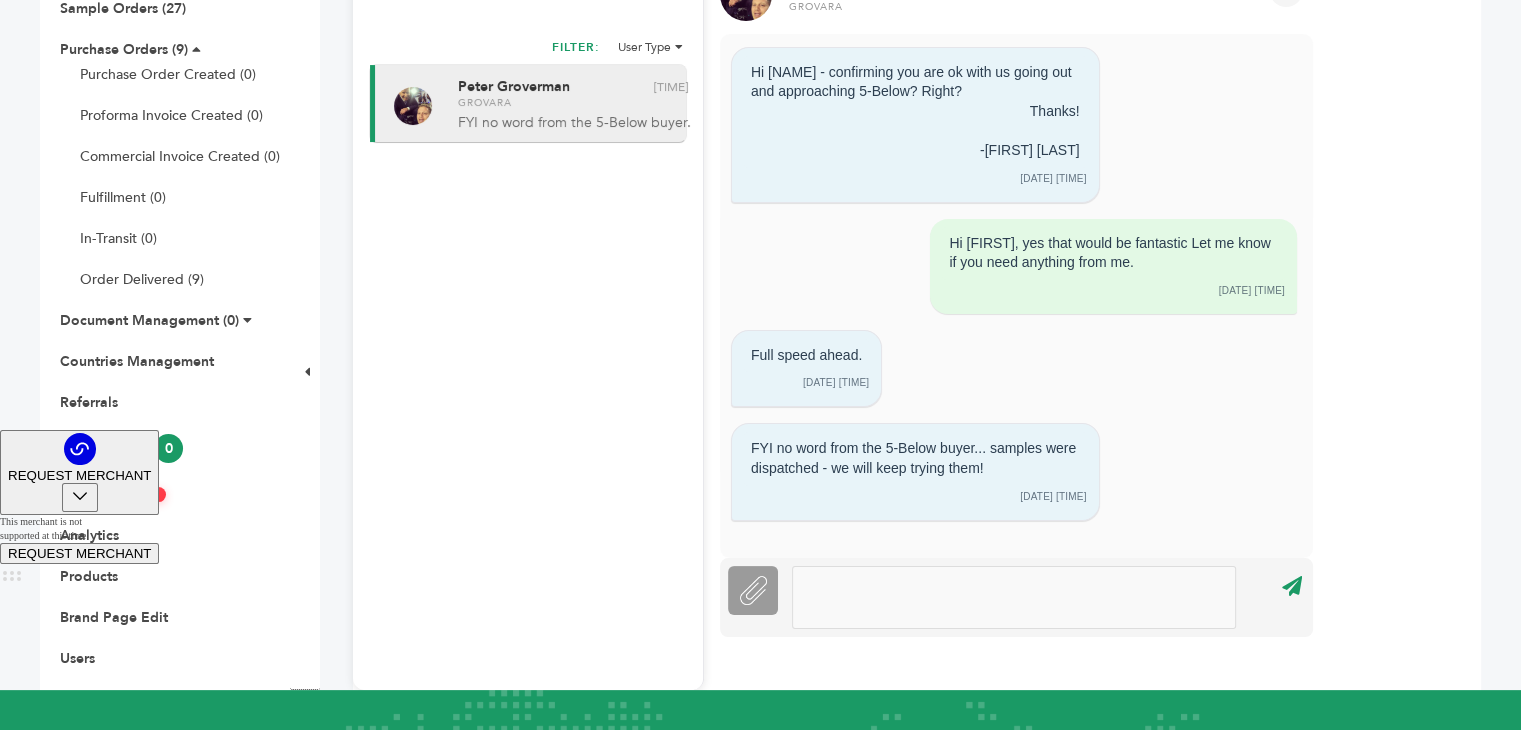 click at bounding box center (1014, 597) 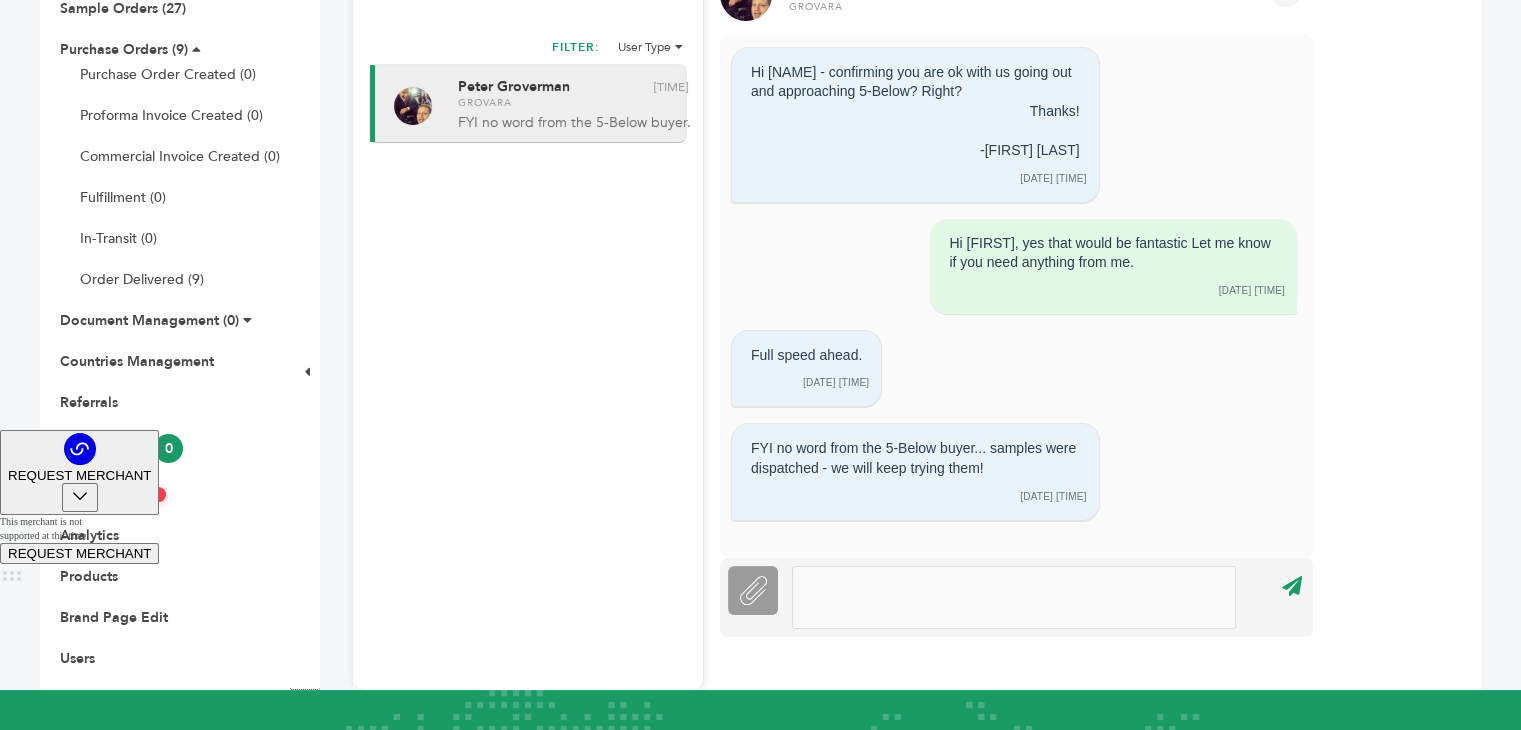 type 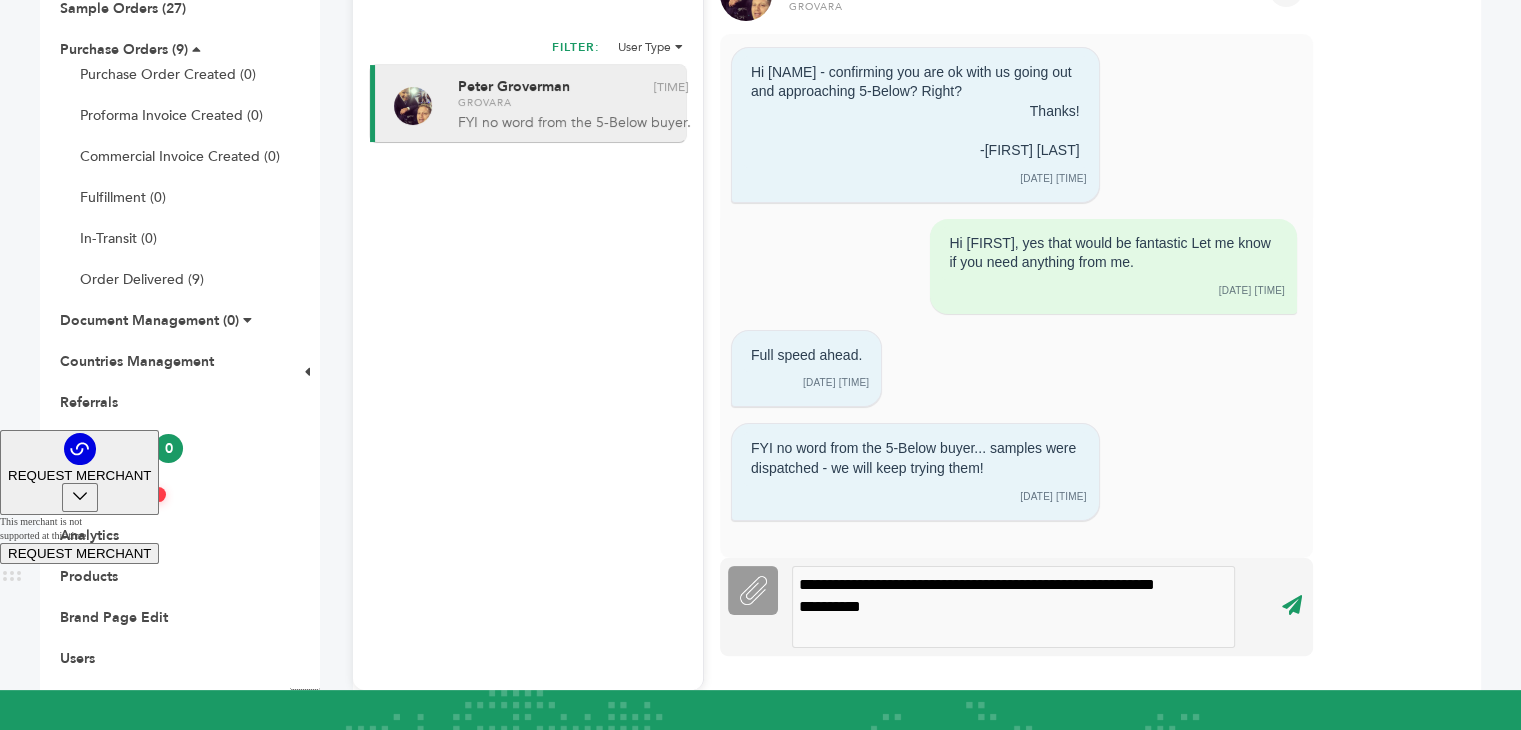 click on "****" at bounding box center (1291, 605) 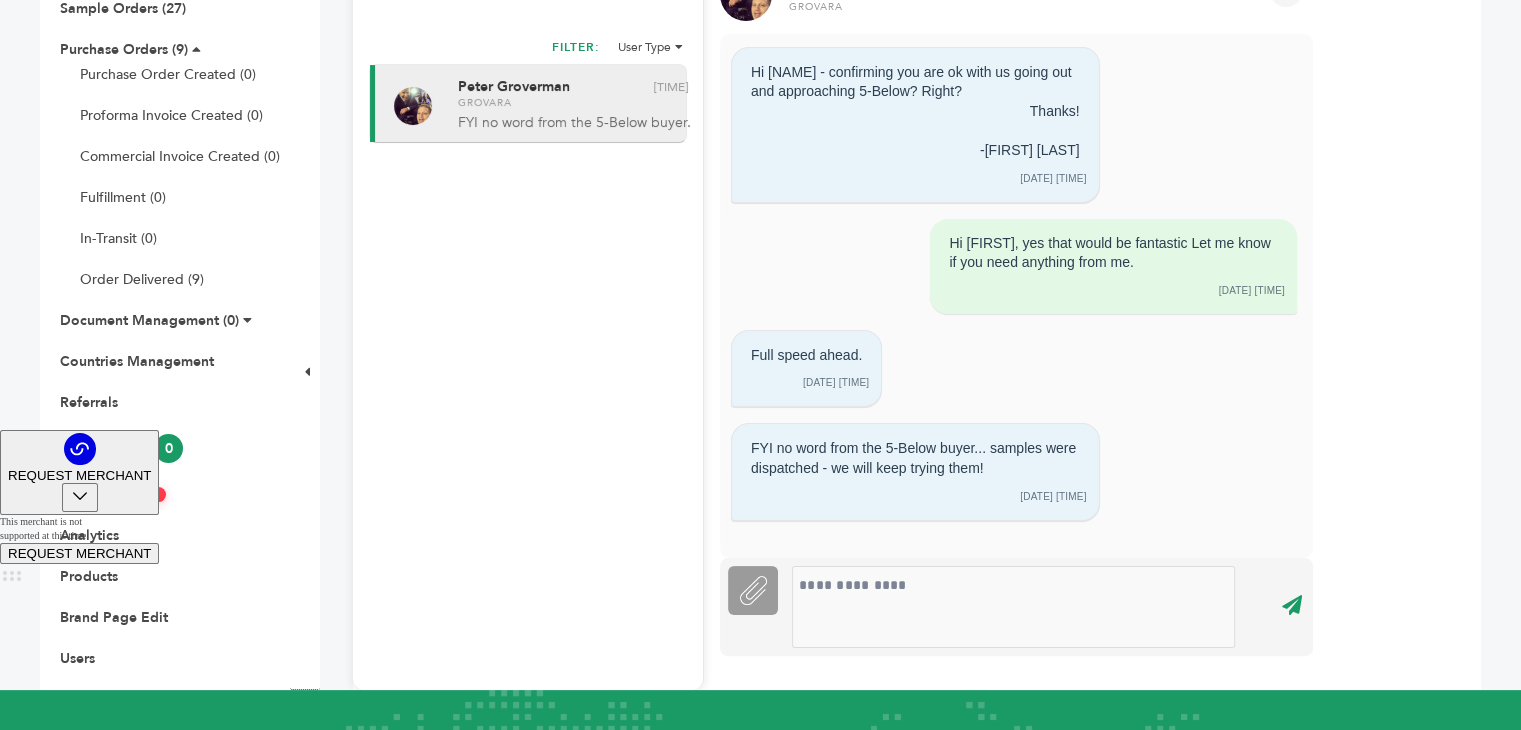 scroll, scrollTop: 138, scrollLeft: 0, axis: vertical 